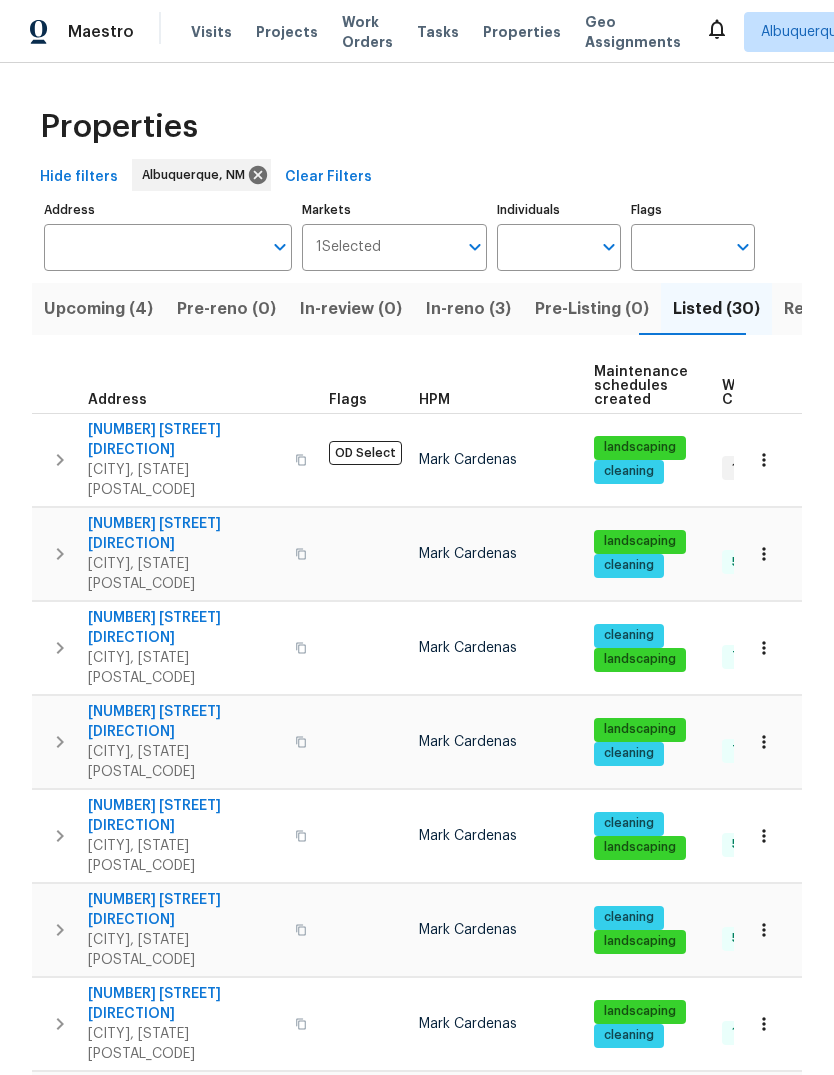 scroll, scrollTop: 75, scrollLeft: 0, axis: vertical 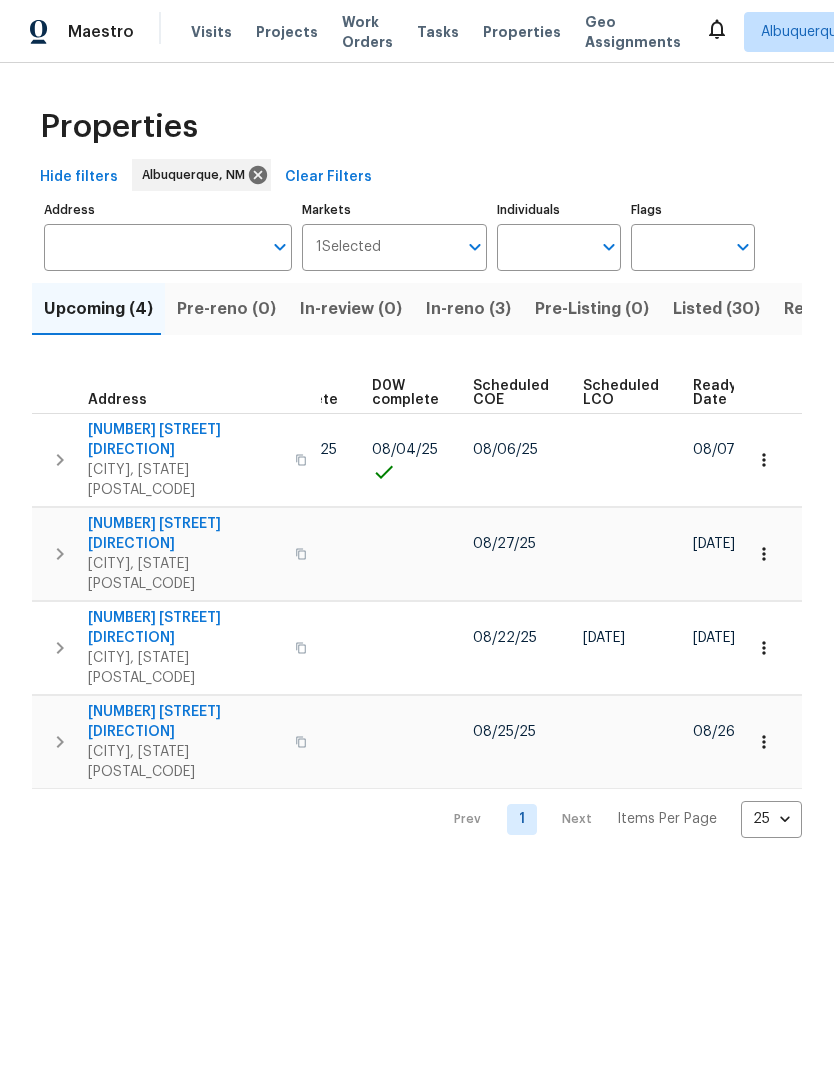 click 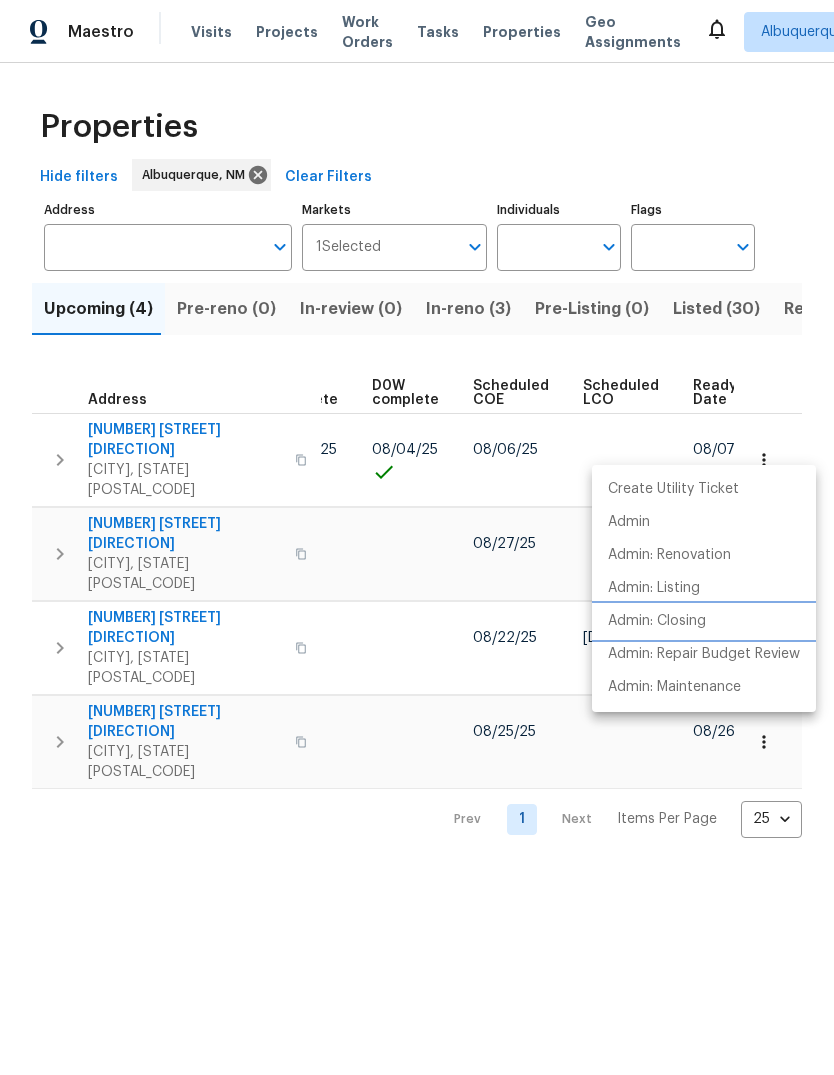click on "Admin: Closing" at bounding box center [657, 621] 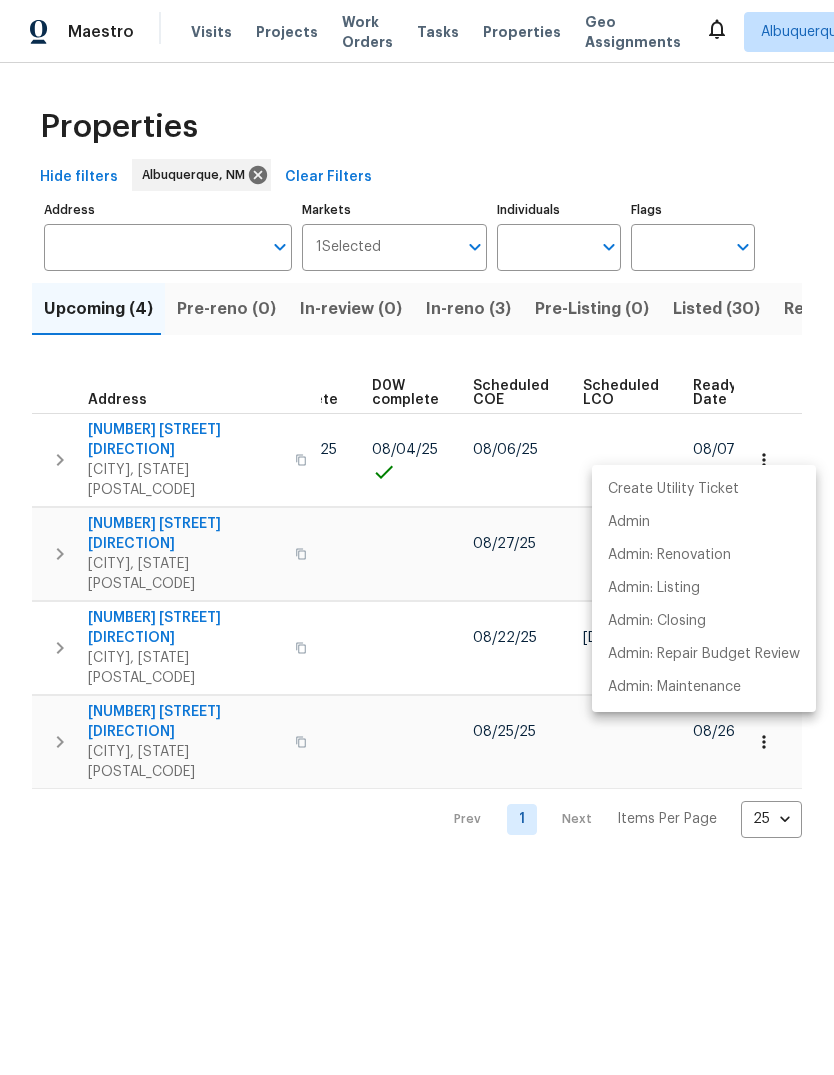 click at bounding box center (417, 537) 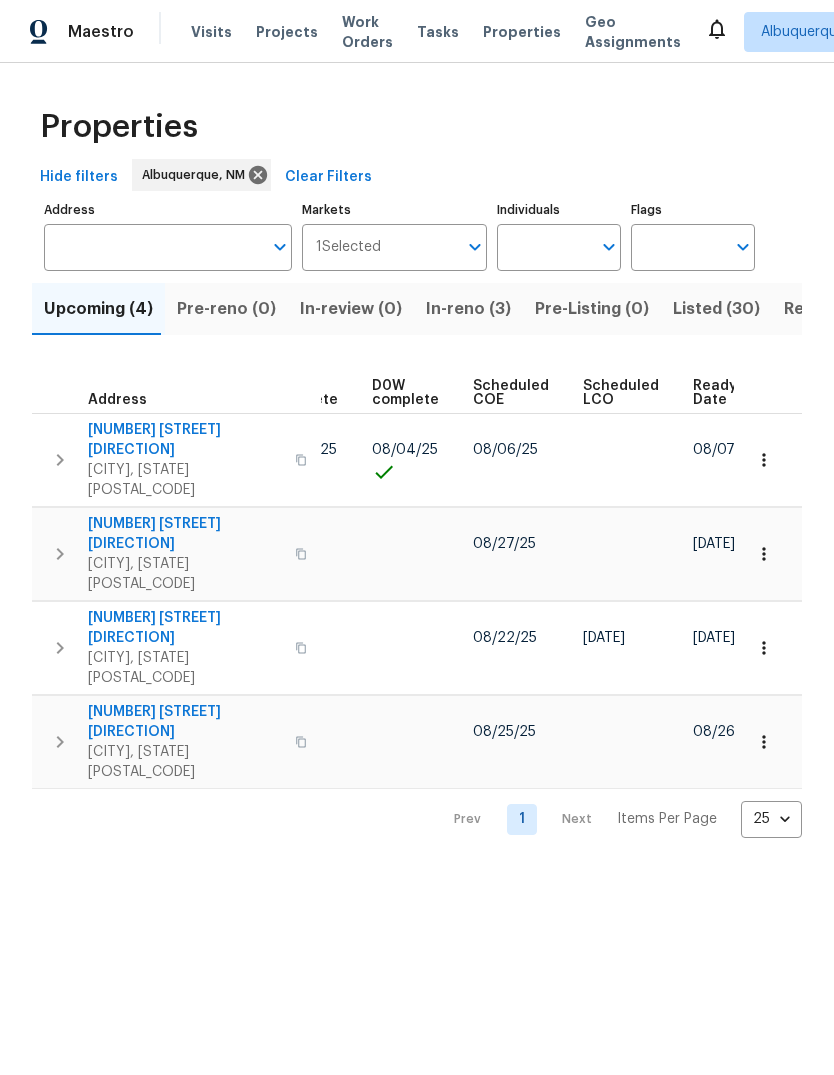 click on "In-reno (3)" at bounding box center (468, 309) 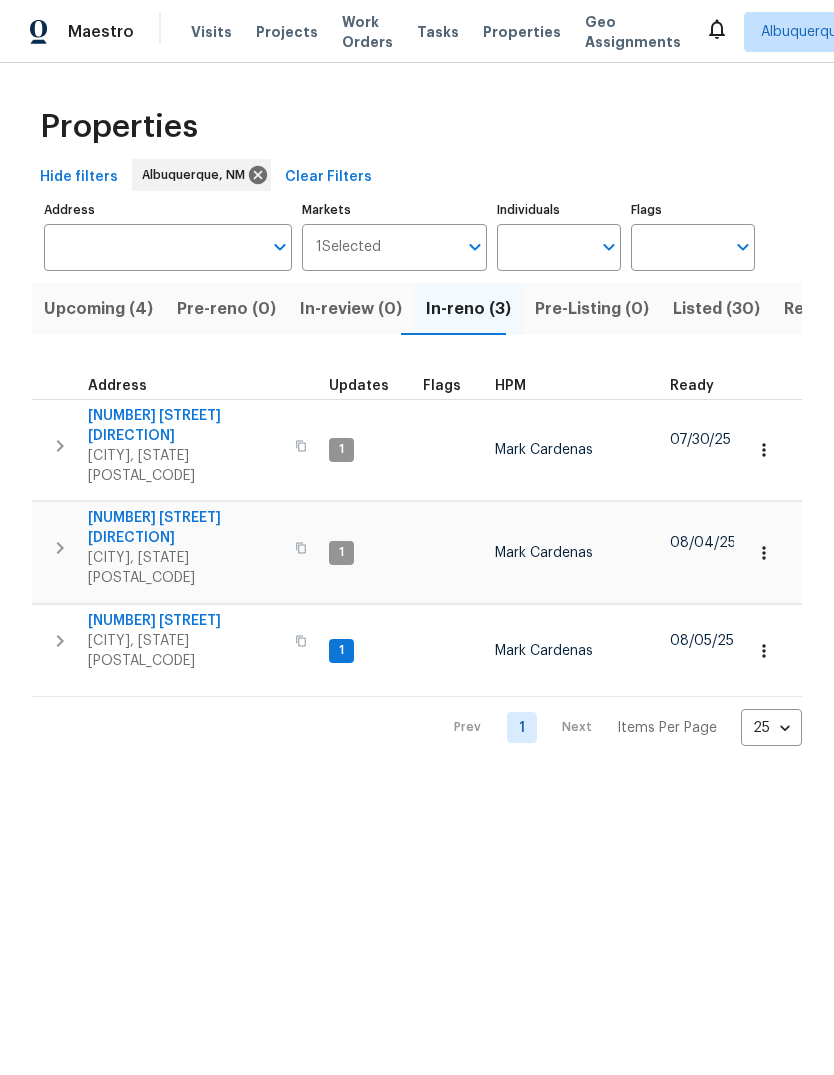 click on "916 Dakota St SE" at bounding box center [185, 426] 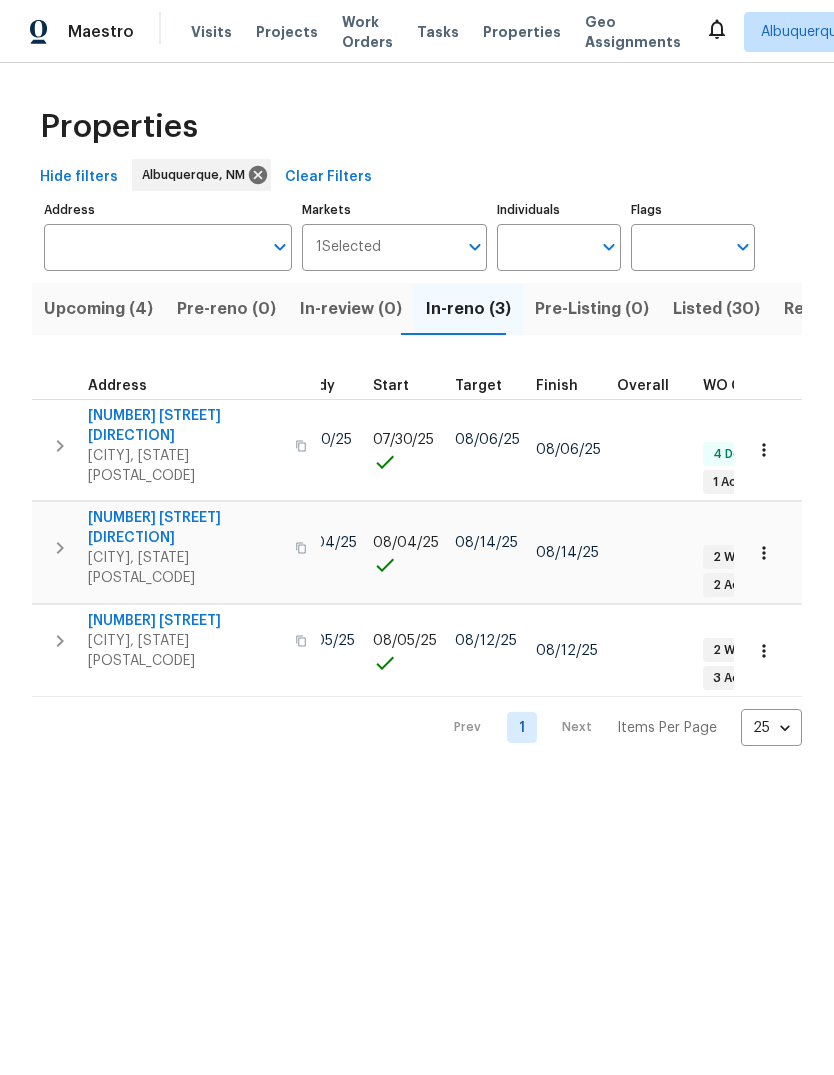 scroll, scrollTop: 0, scrollLeft: 380, axis: horizontal 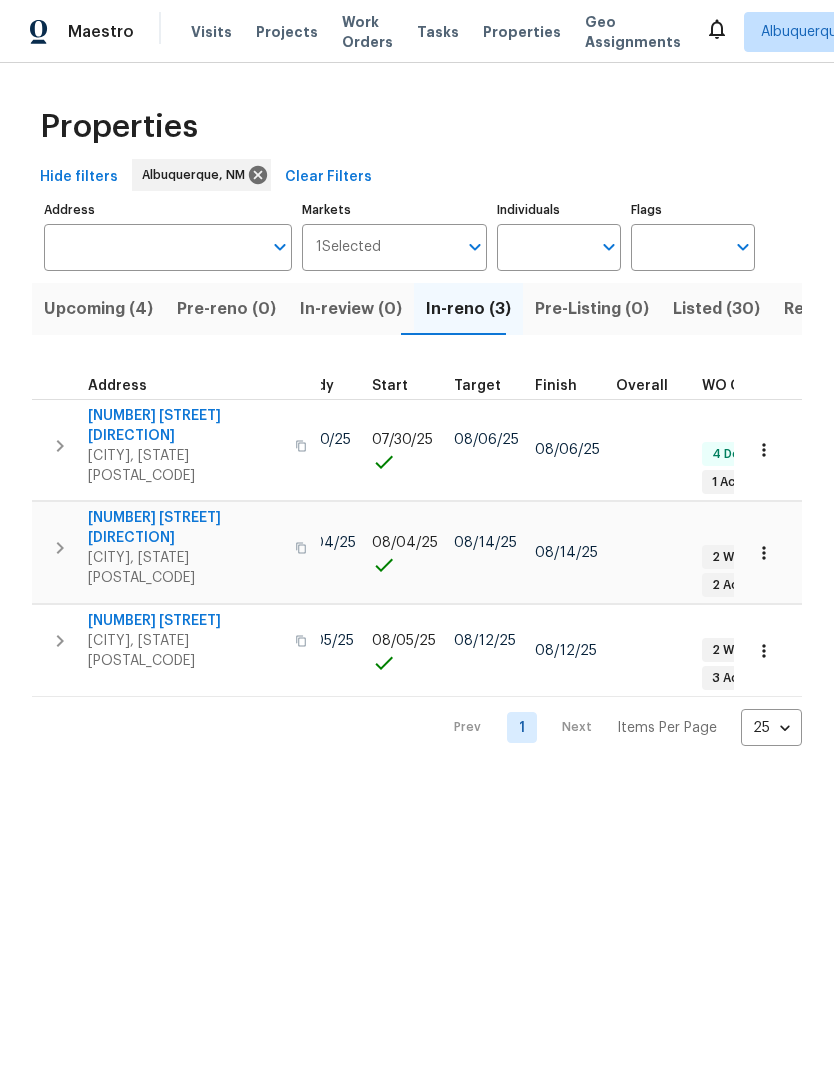 click on "Resale (8)" at bounding box center [823, 309] 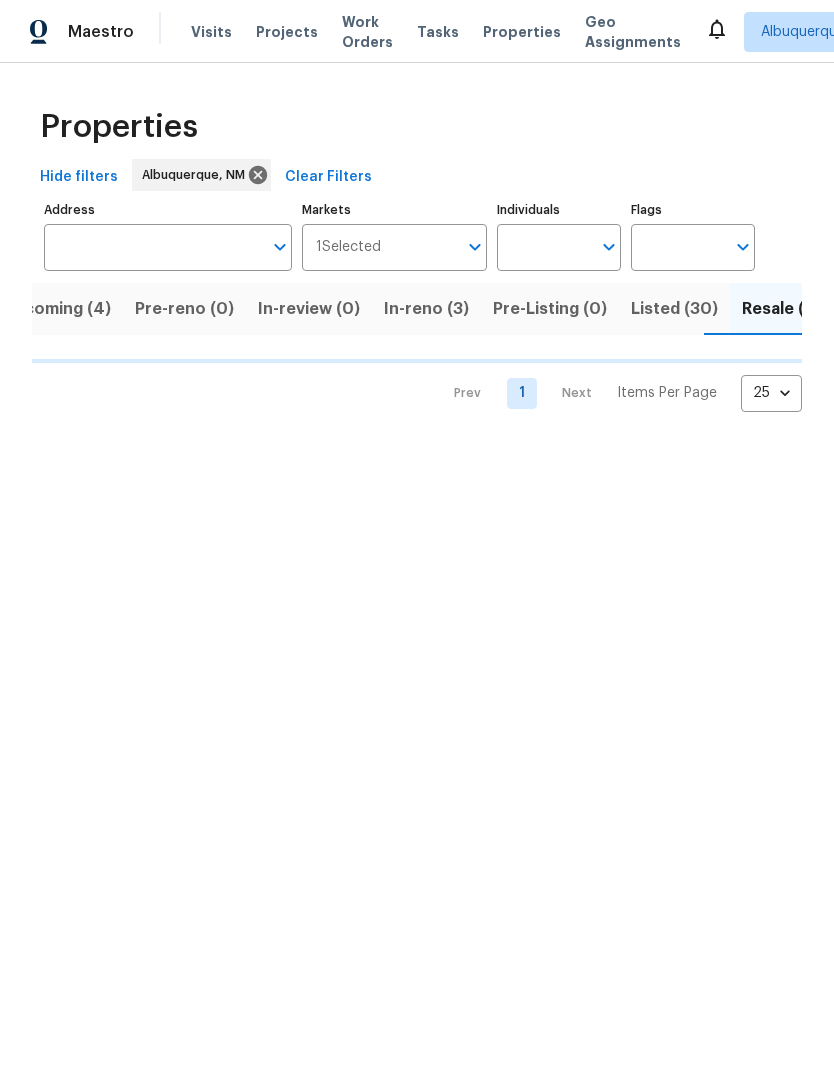 scroll, scrollTop: 0, scrollLeft: 43, axis: horizontal 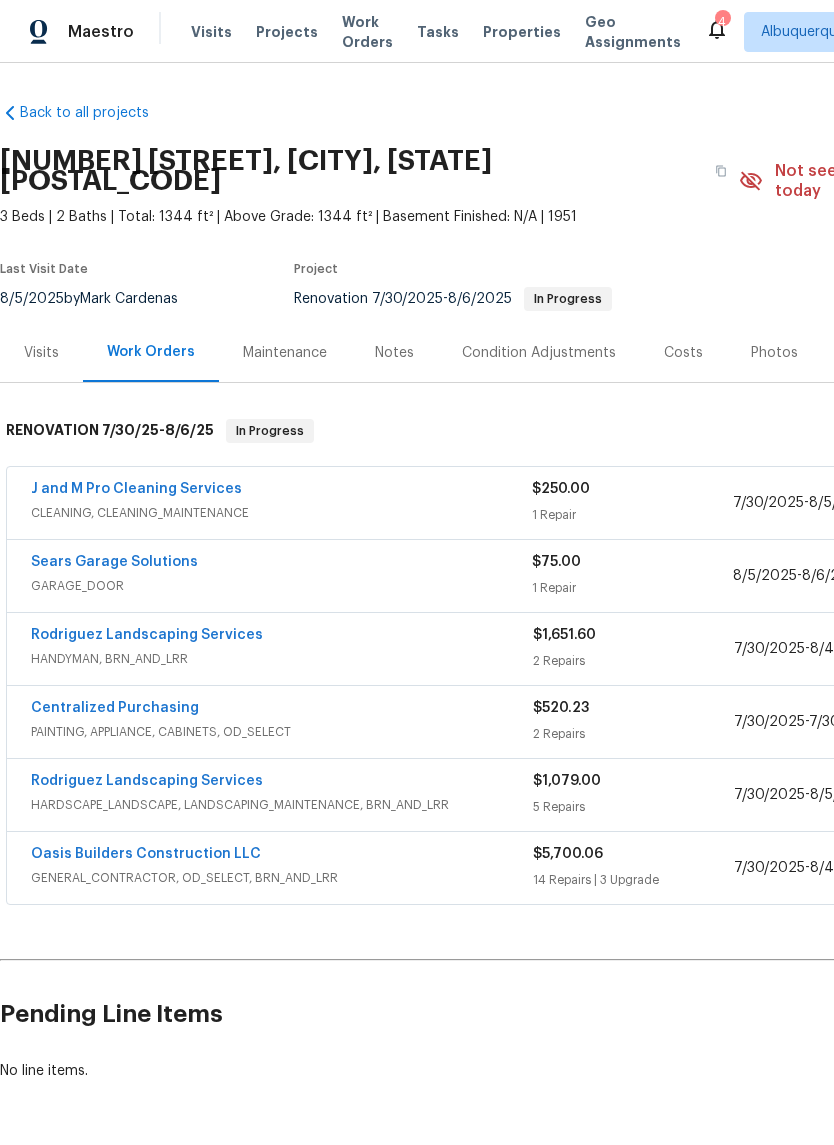 click on "Notes" at bounding box center [394, 352] 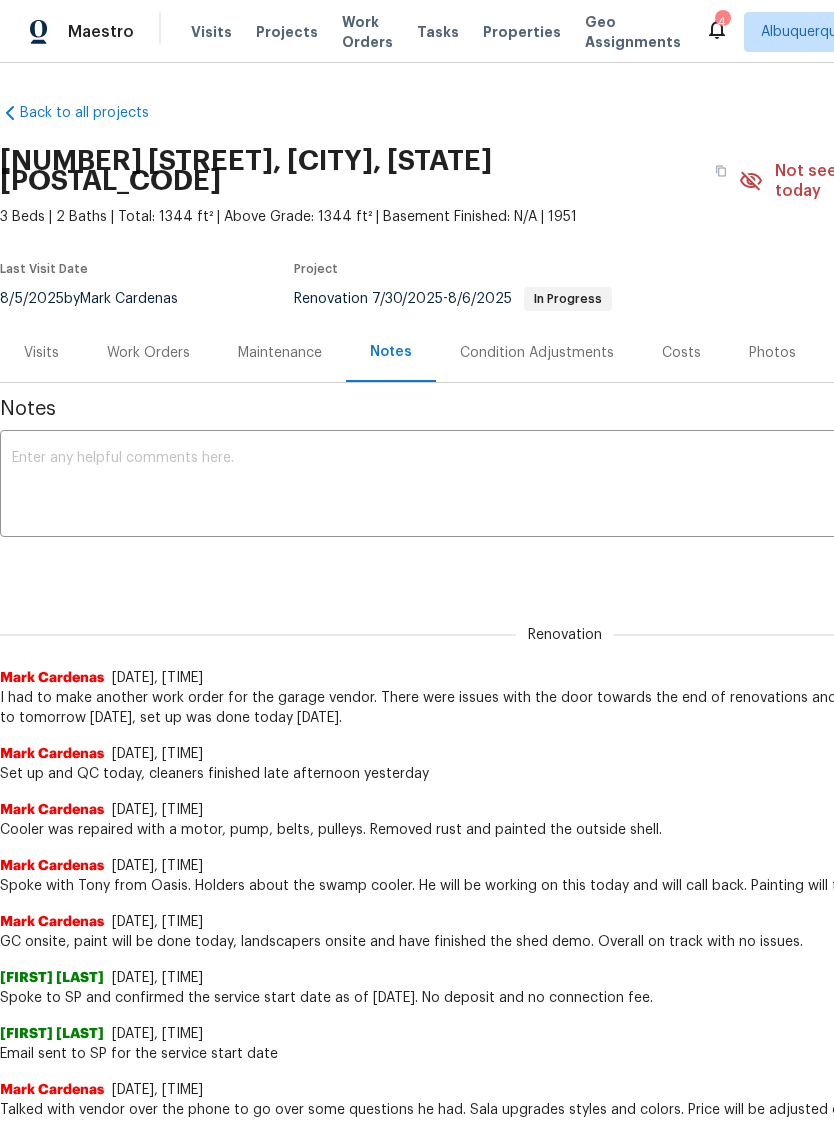 click at bounding box center [565, 486] 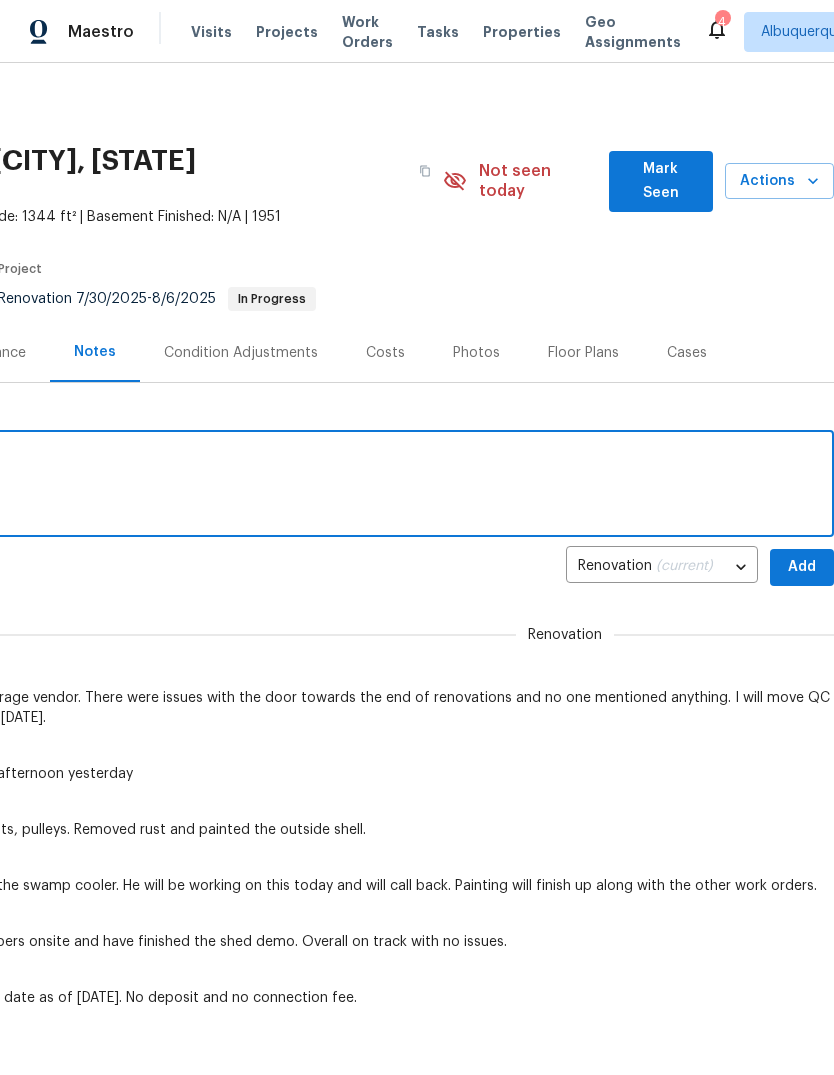 scroll, scrollTop: 0, scrollLeft: 296, axis: horizontal 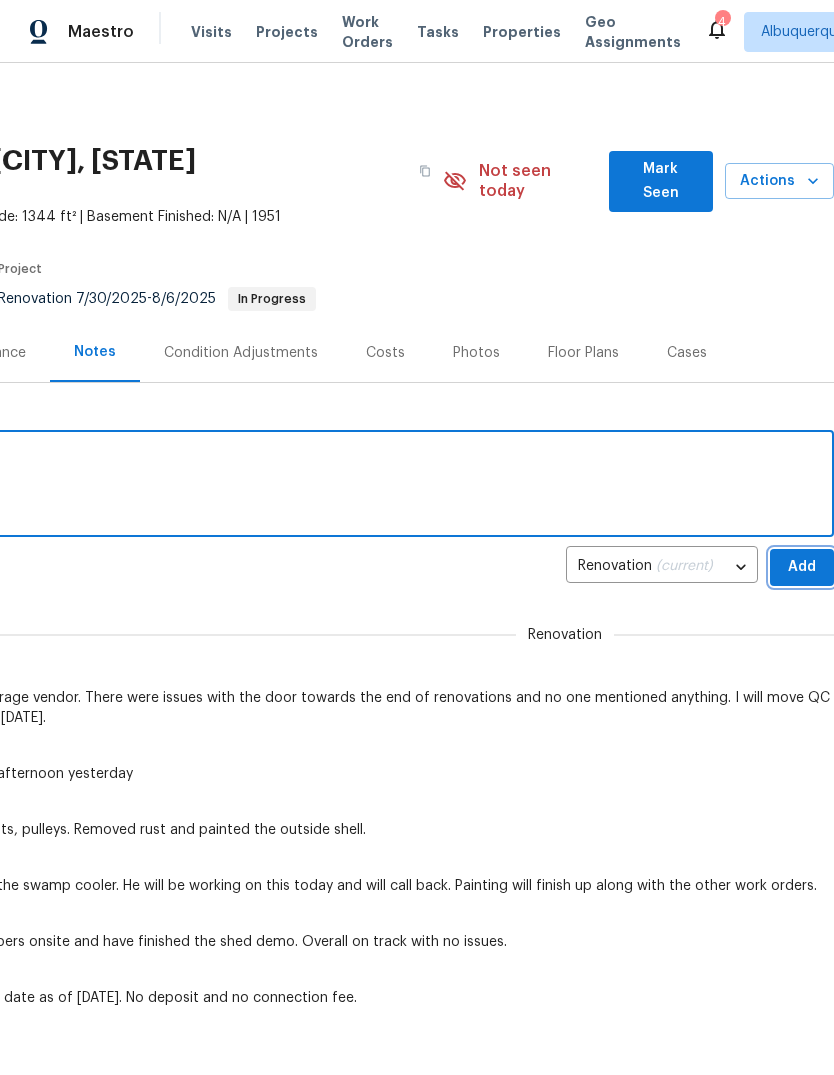 click on "Add" at bounding box center (802, 567) 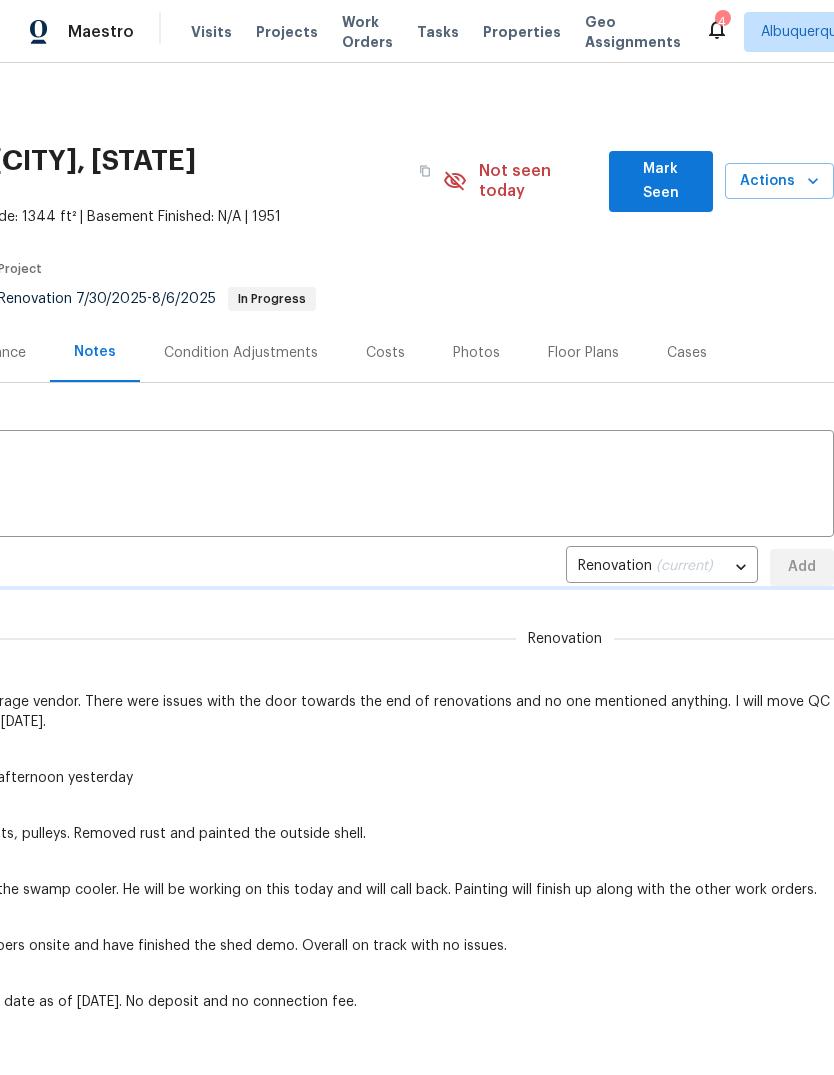 type 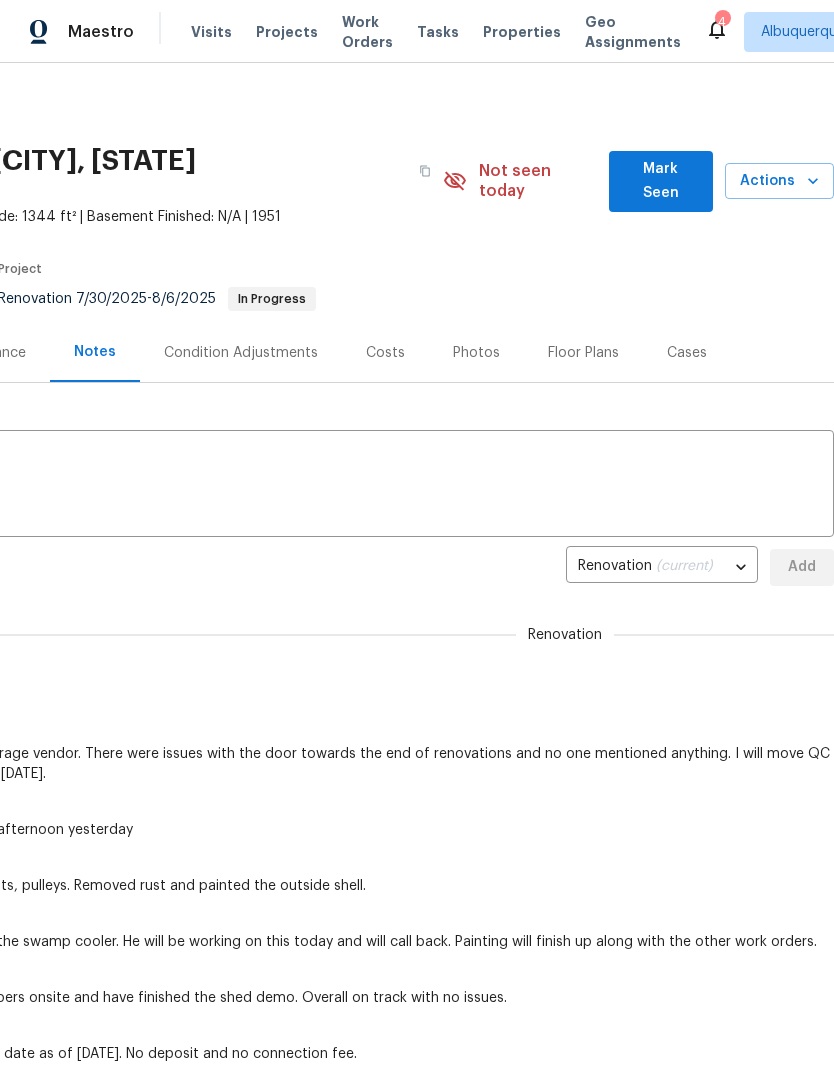 click on "Mark Seen" at bounding box center [661, 181] 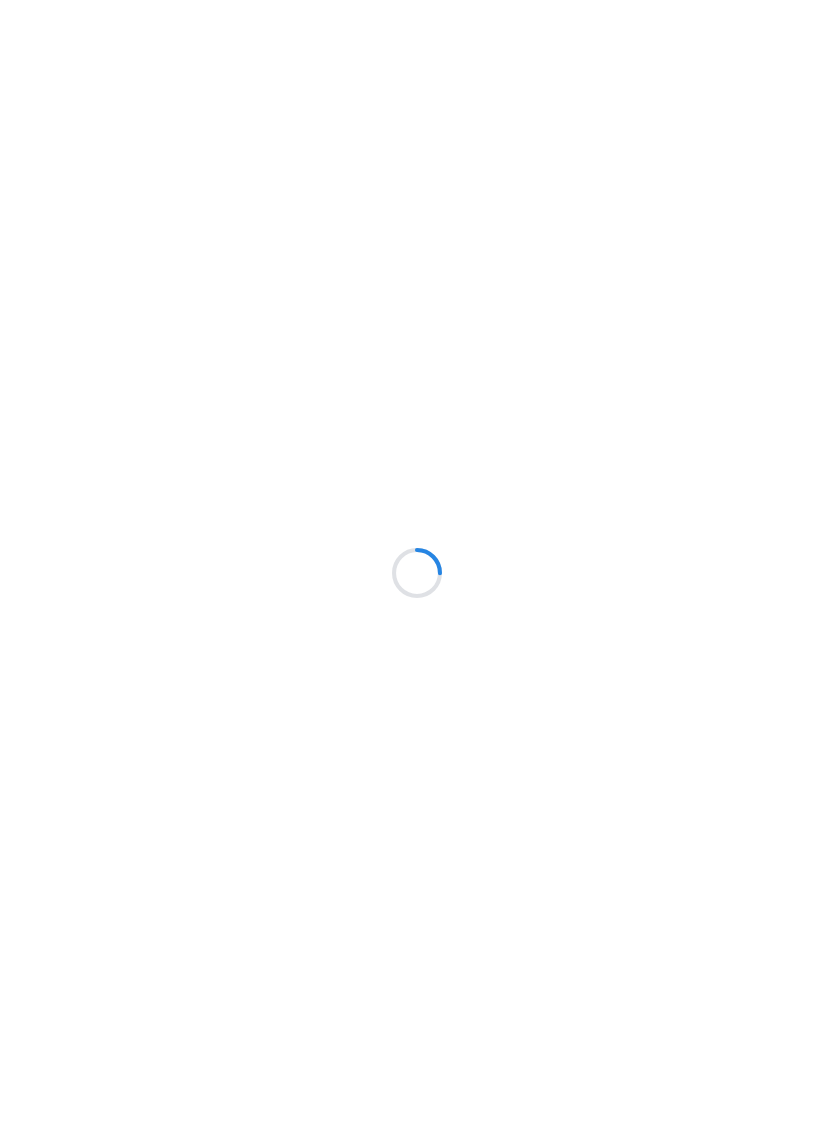 scroll, scrollTop: 0, scrollLeft: 0, axis: both 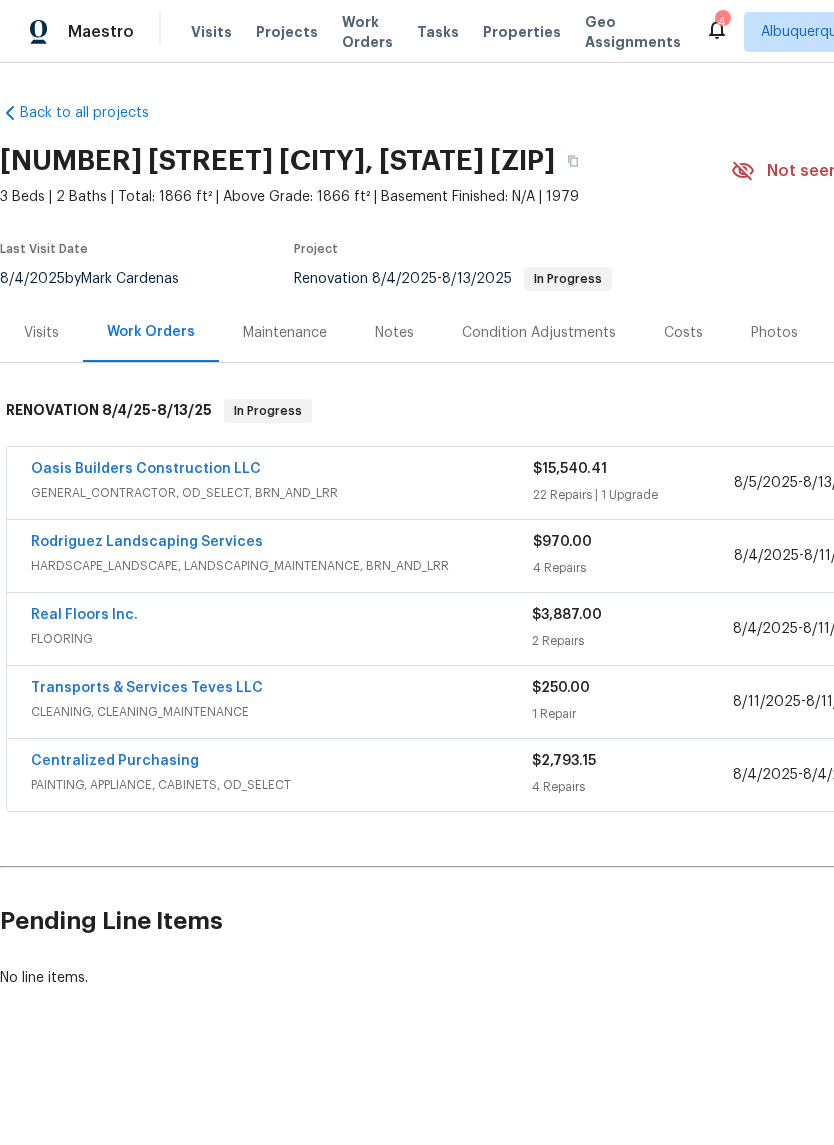 click on "Notes" at bounding box center (394, 333) 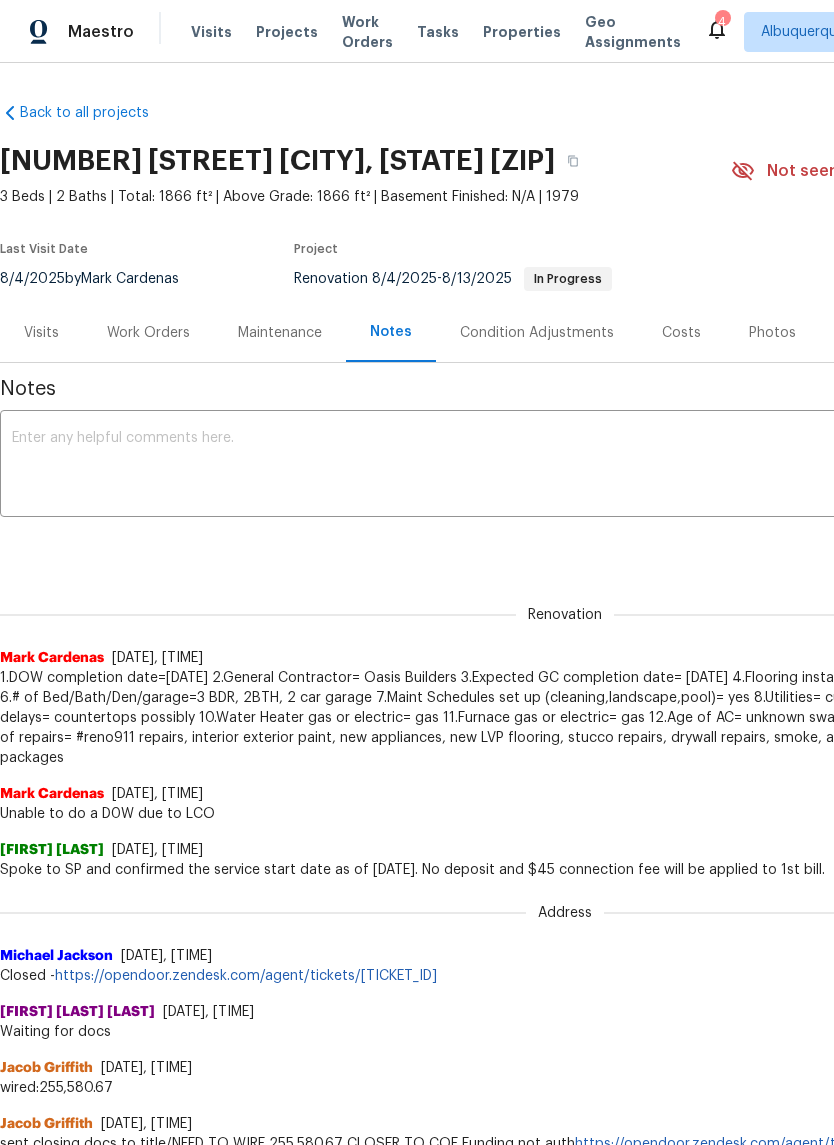 click at bounding box center [565, 466] 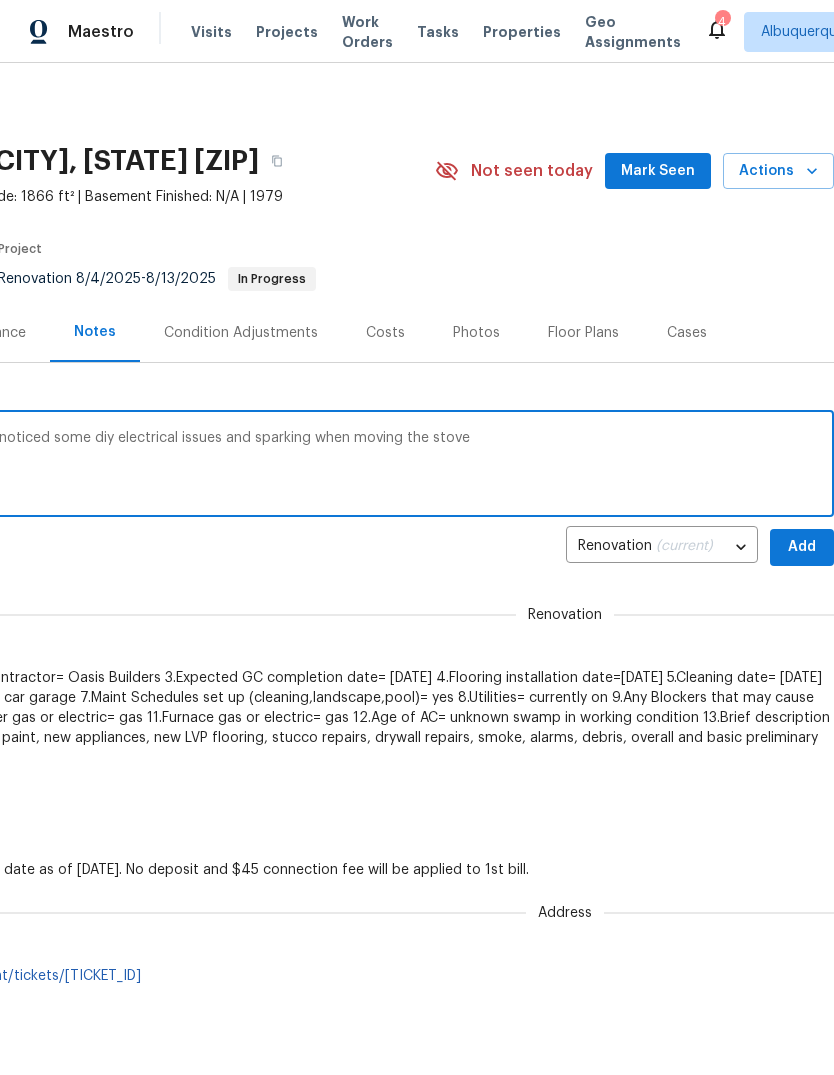 scroll, scrollTop: 0, scrollLeft: 296, axis: horizontal 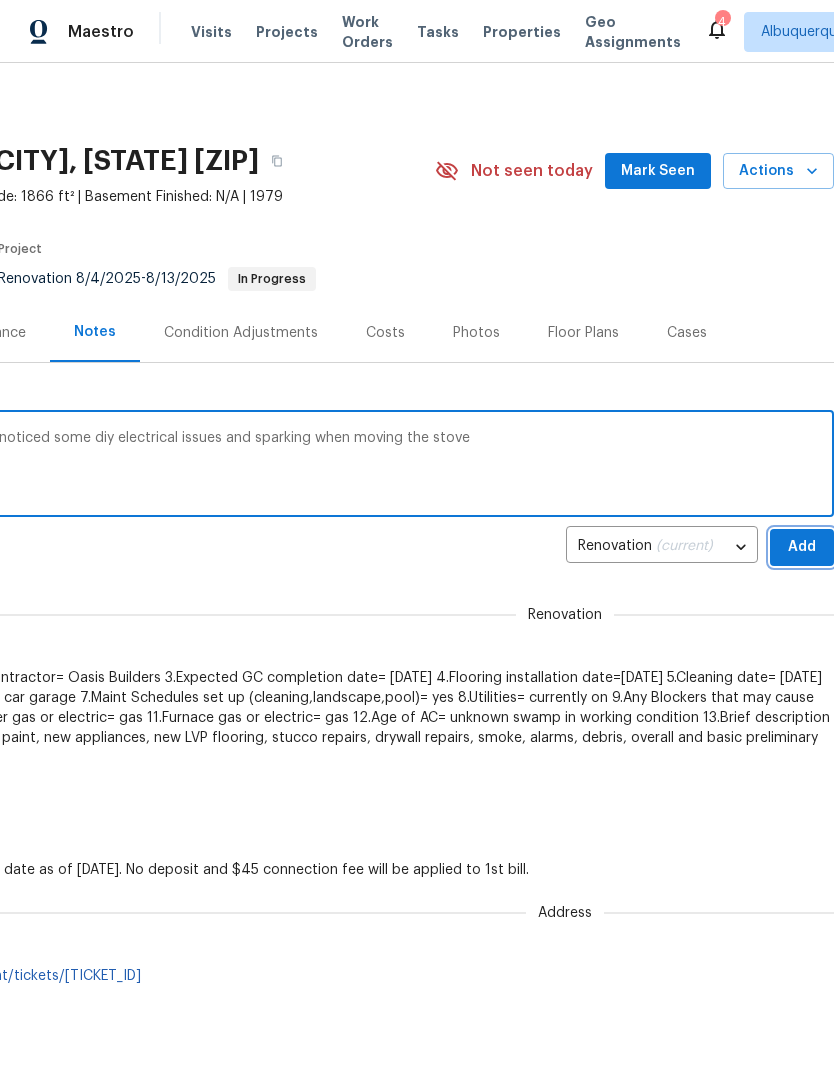 click on "Add" at bounding box center [802, 547] 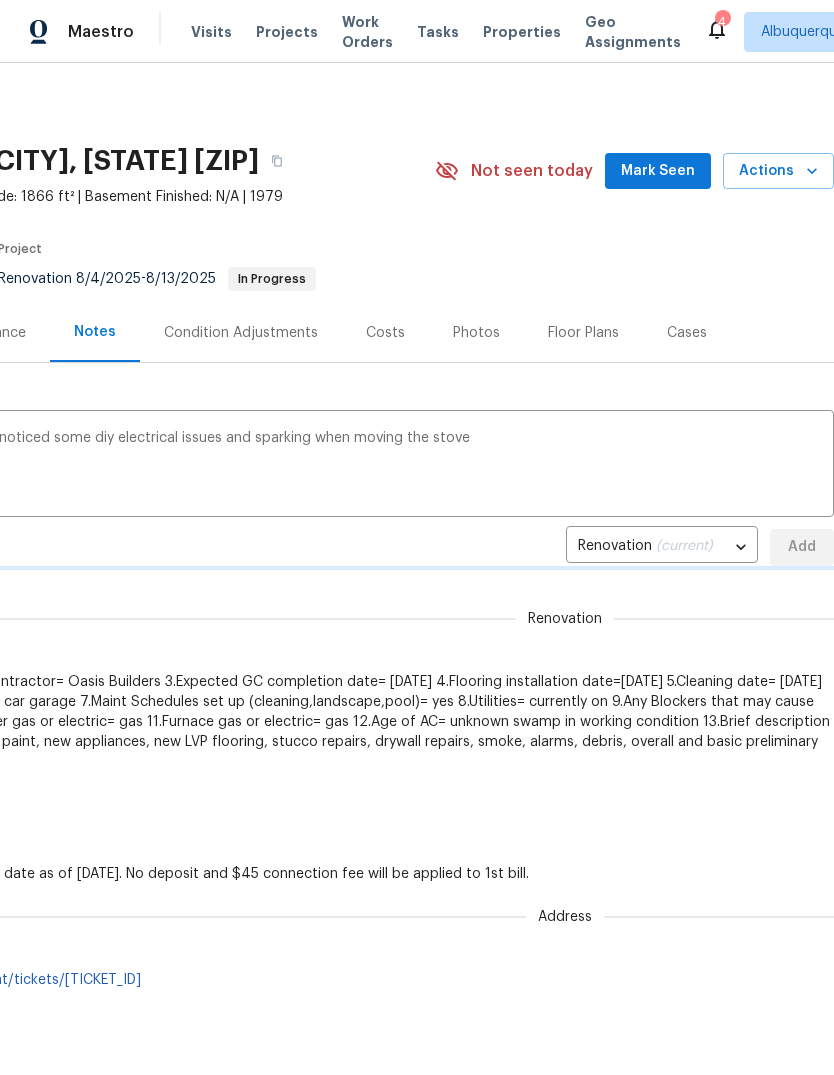type 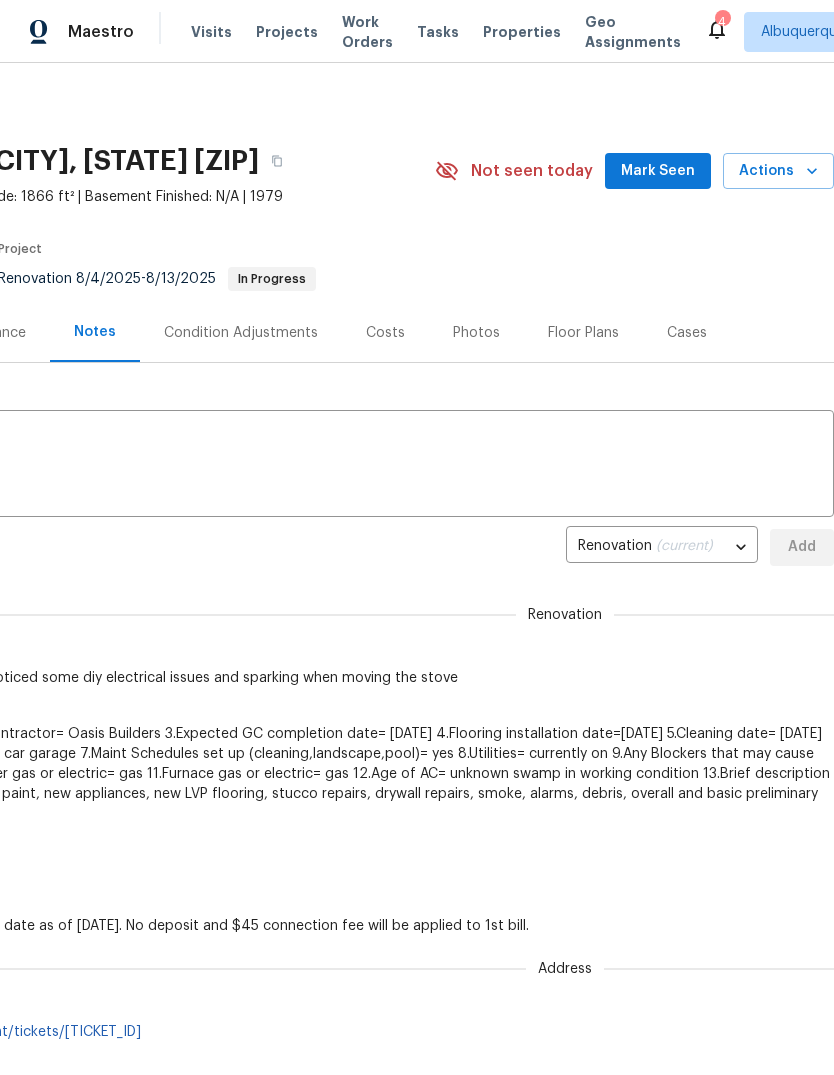 click on "Mark Seen" at bounding box center (658, 171) 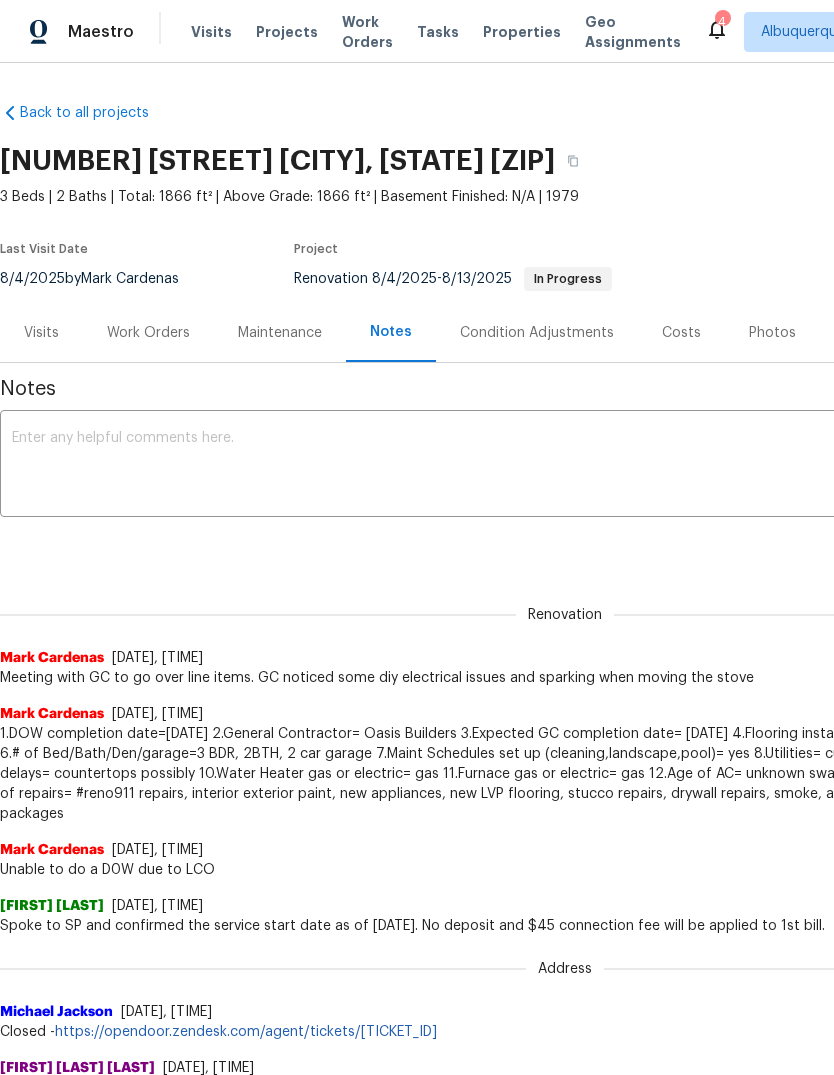 scroll, scrollTop: 0, scrollLeft: 0, axis: both 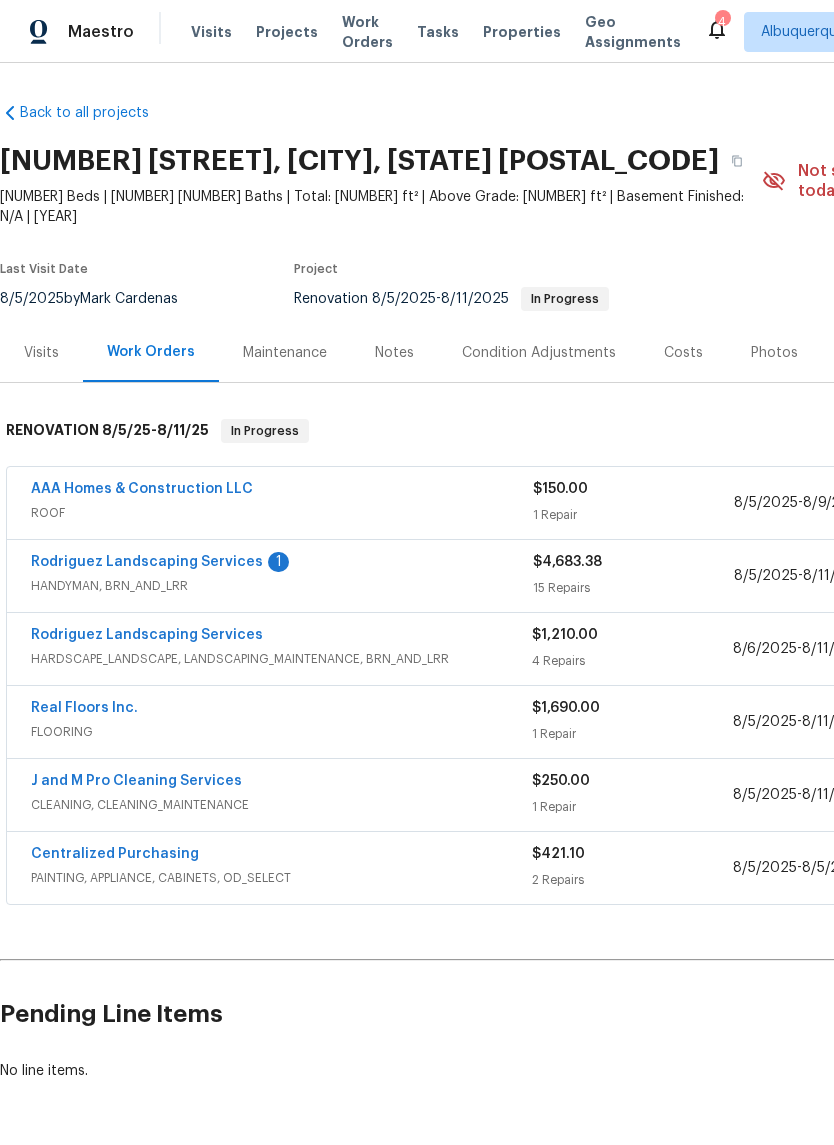 click on "Rodriguez Landscaping Services" at bounding box center (147, 562) 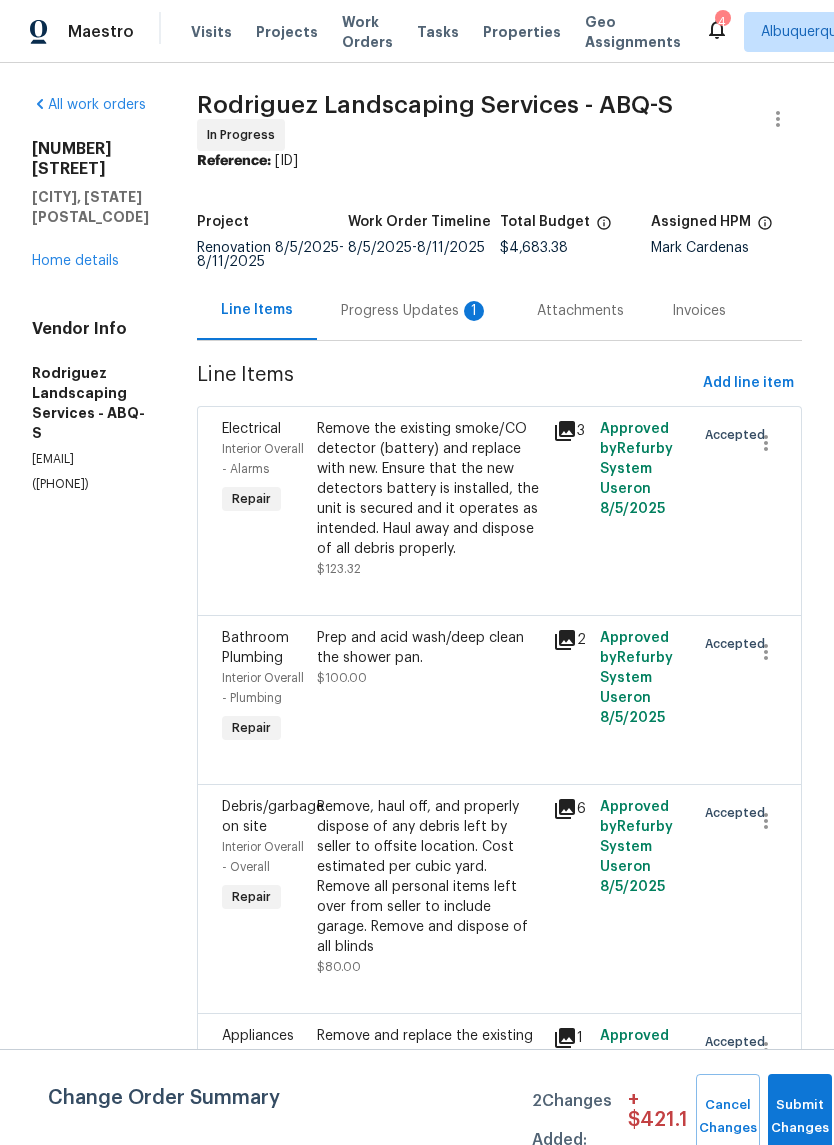 click on "Progress Updates 1" at bounding box center (415, 311) 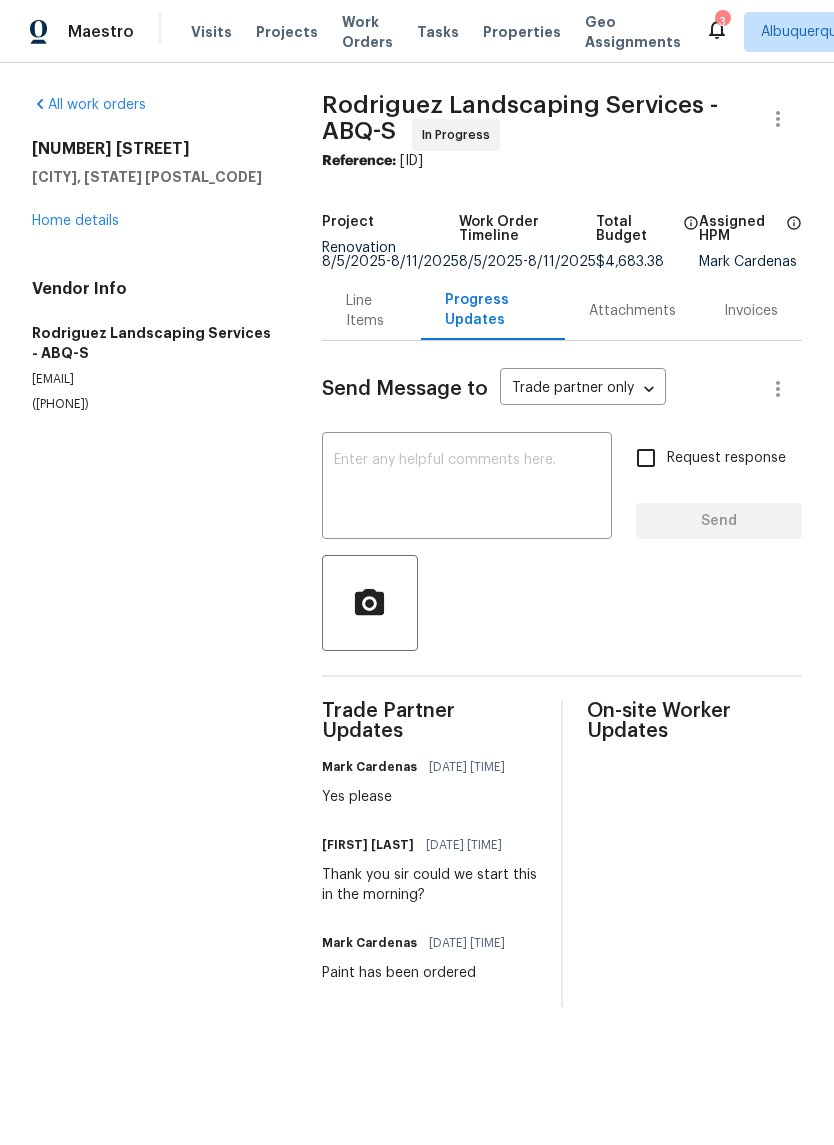 click on "Home details" at bounding box center [75, 221] 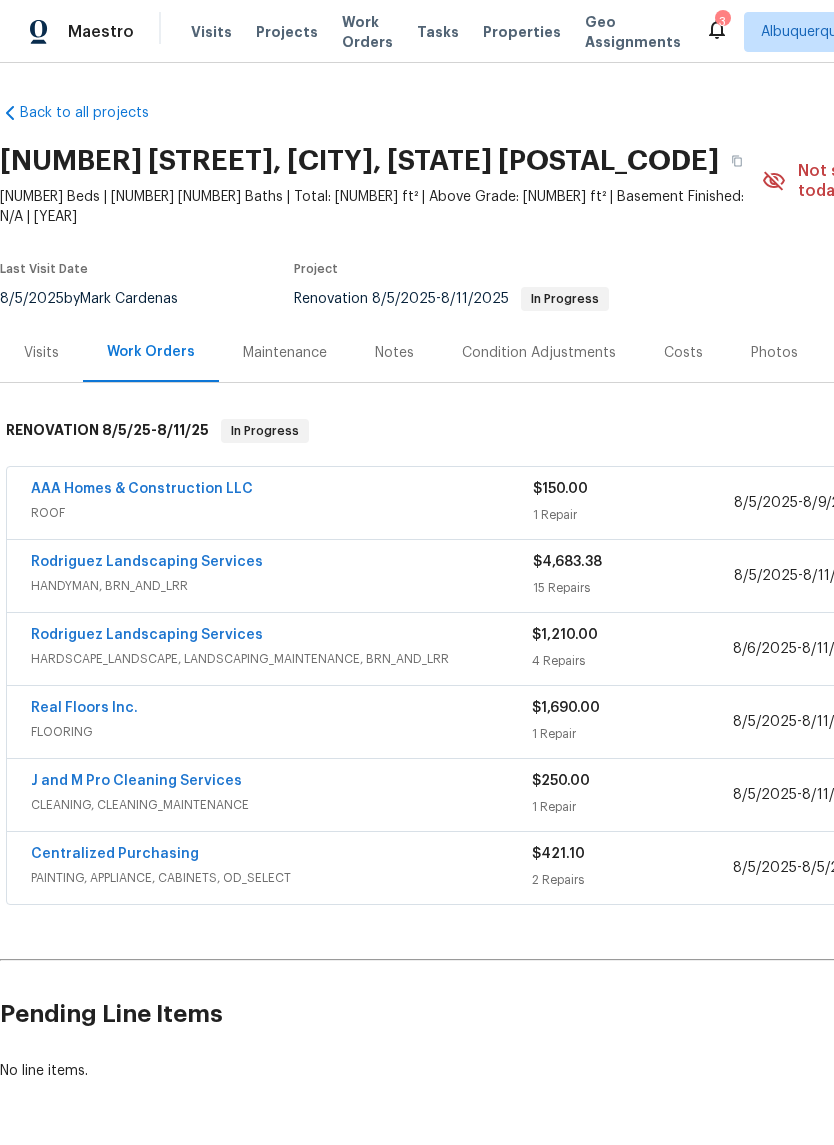 click on "Notes" at bounding box center [394, 353] 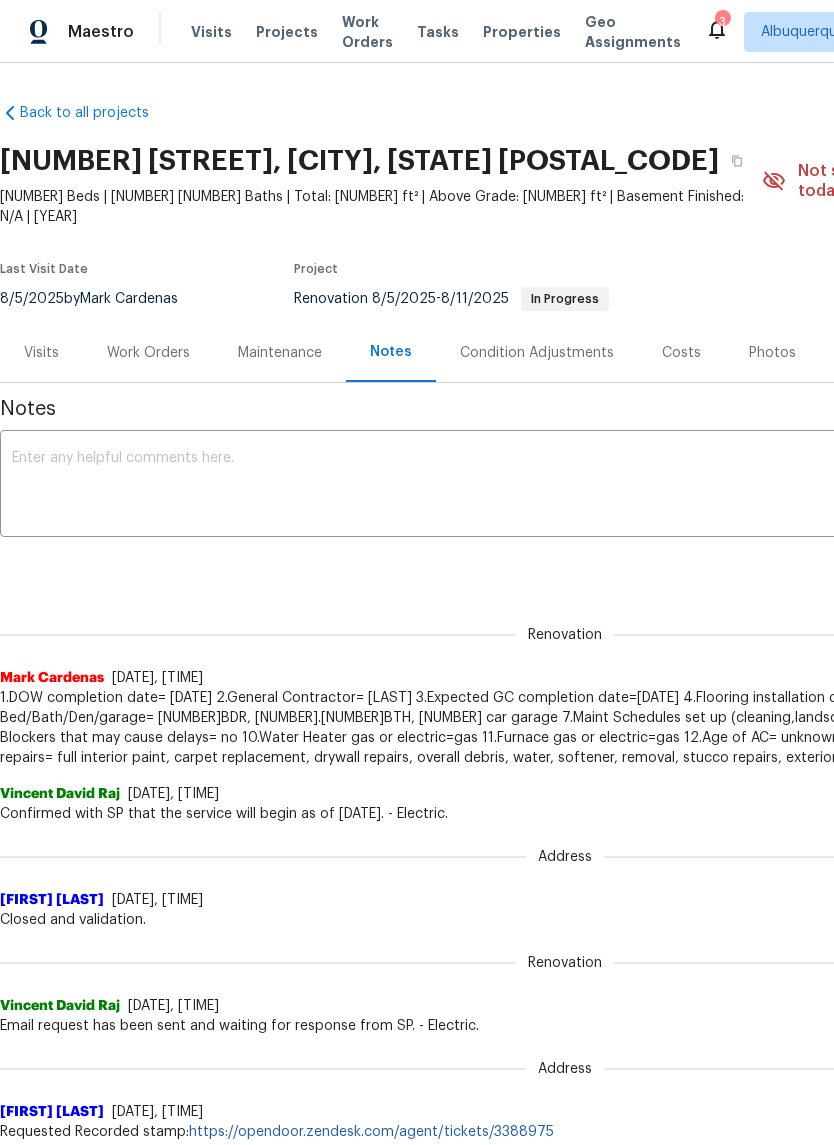 click at bounding box center [565, 486] 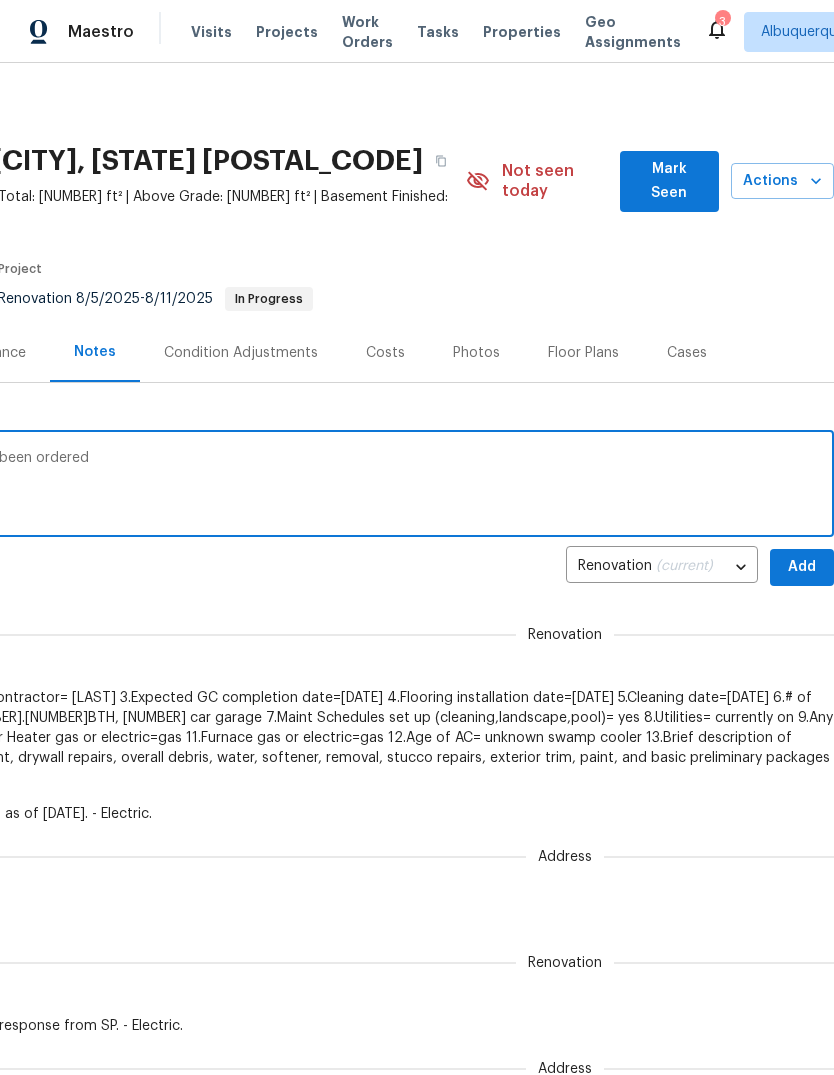 scroll, scrollTop: 0, scrollLeft: 296, axis: horizontal 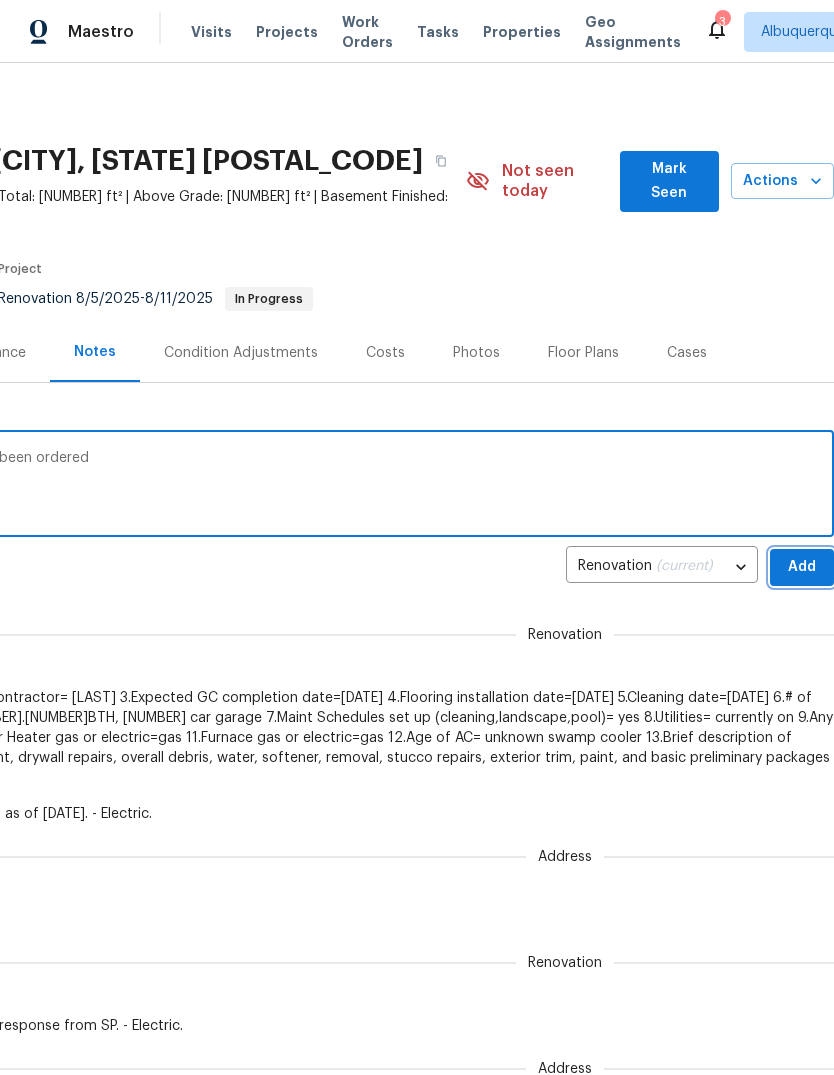 click on "Add" at bounding box center (802, 567) 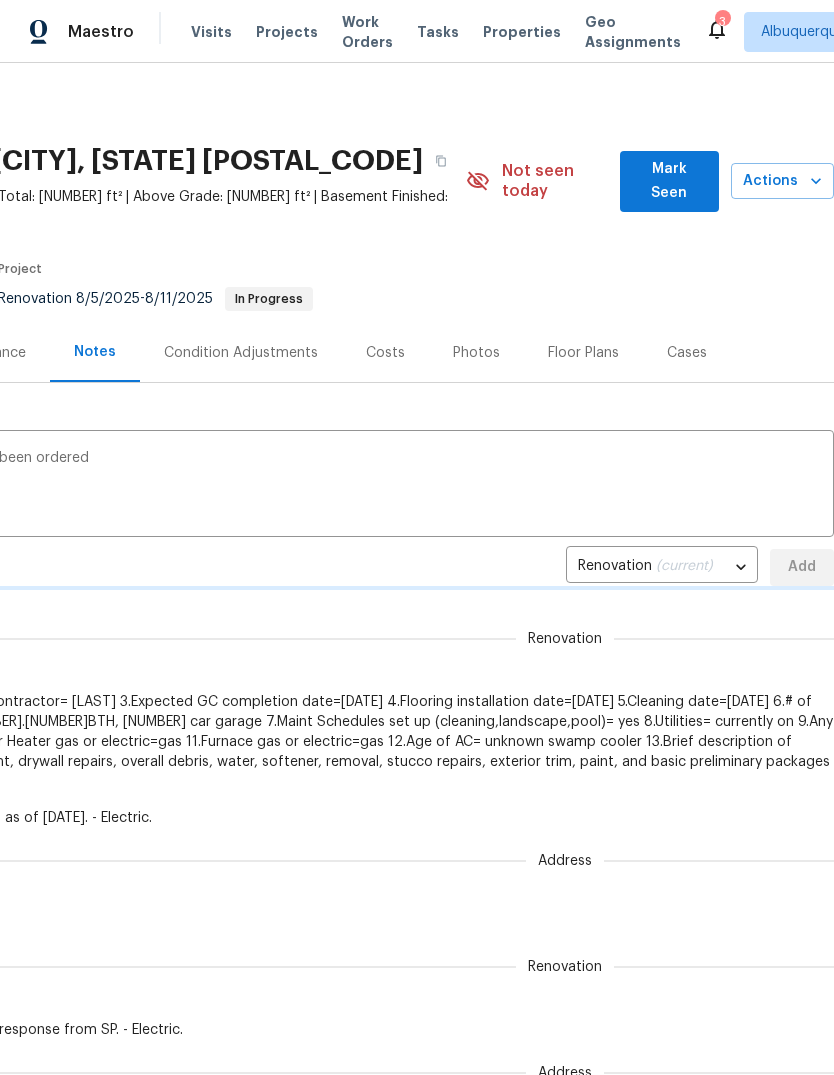 type 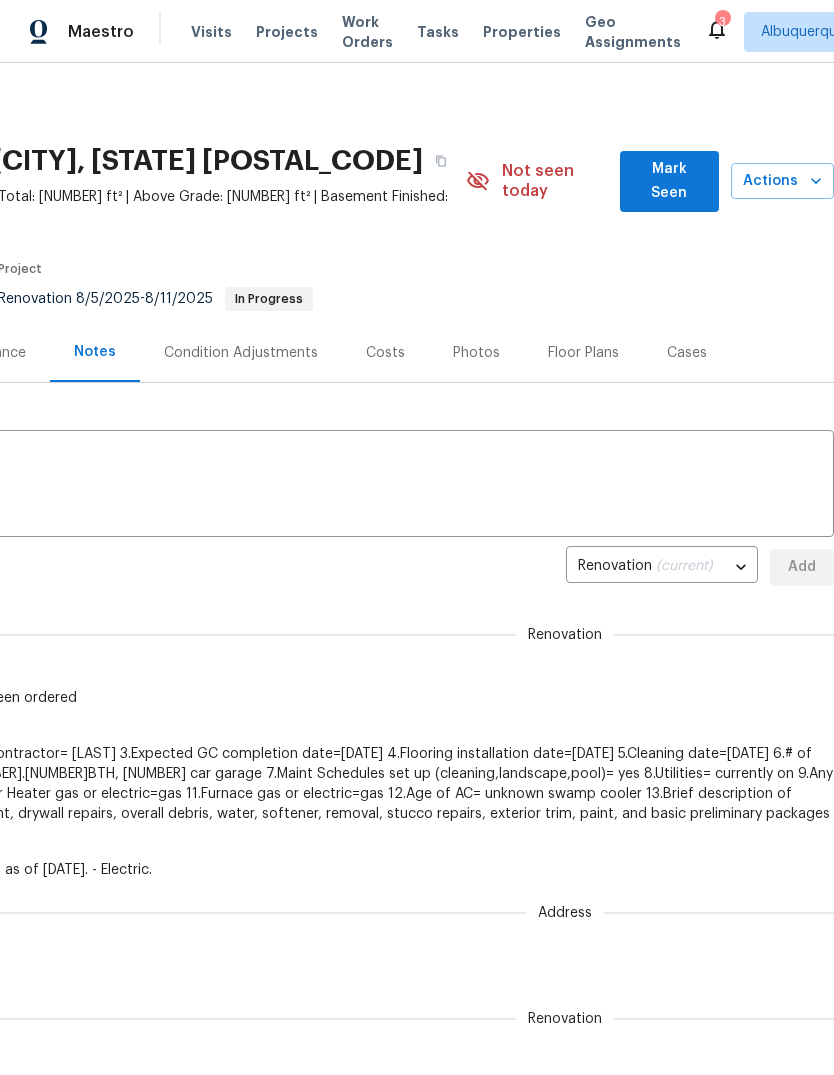click on "Mark Seen" at bounding box center [669, 181] 